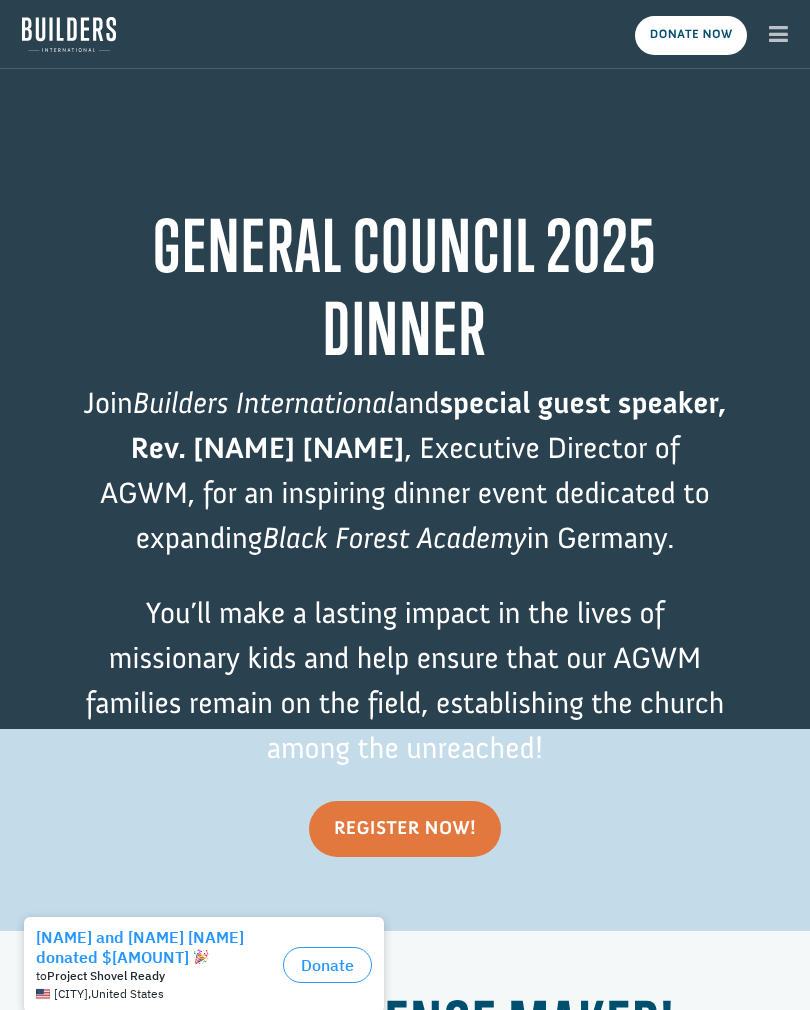 scroll, scrollTop: 0, scrollLeft: 0, axis: both 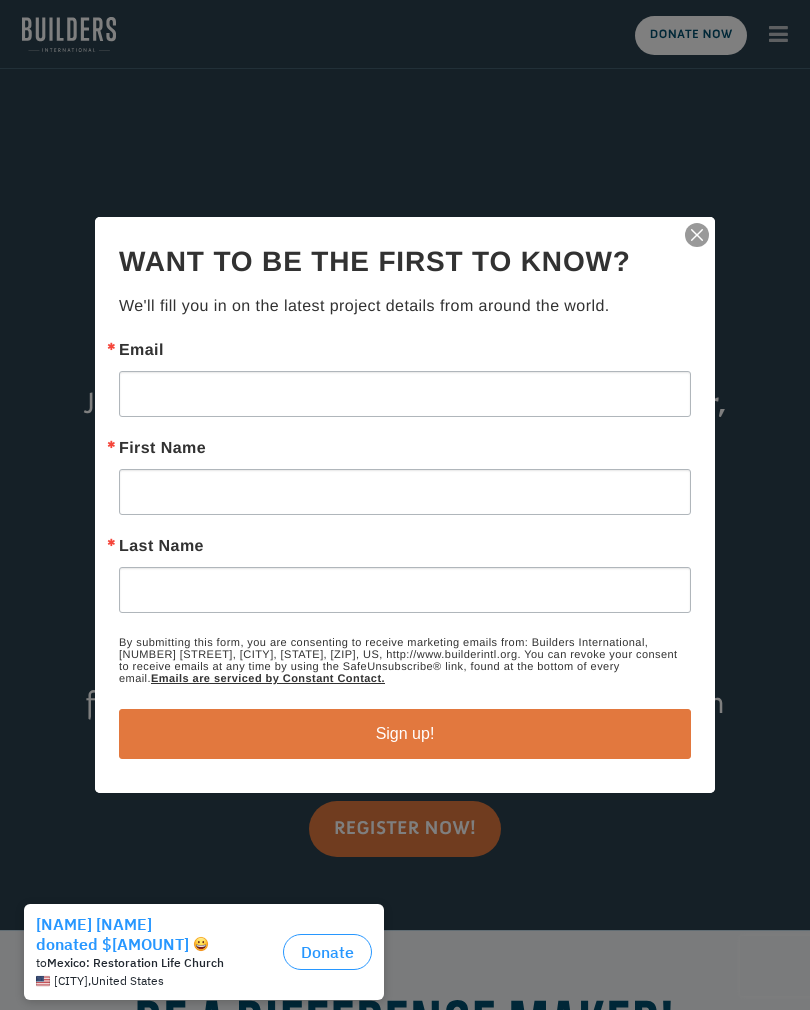 click at bounding box center [697, 235] 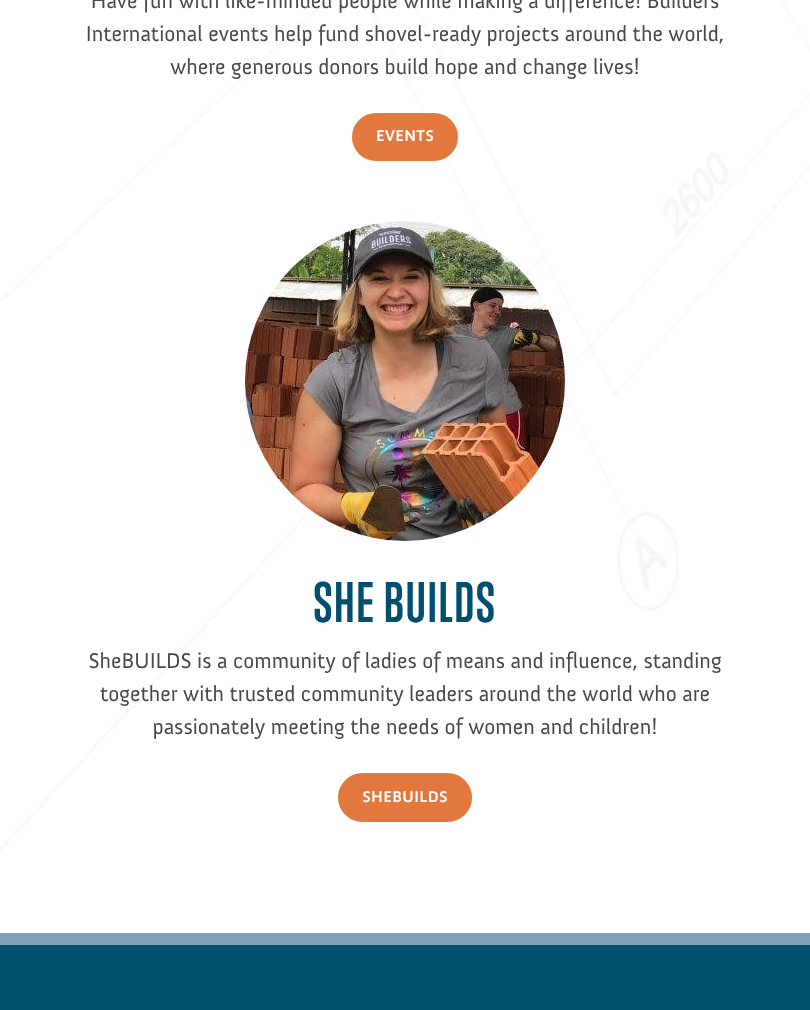 scroll, scrollTop: 4855, scrollLeft: 0, axis: vertical 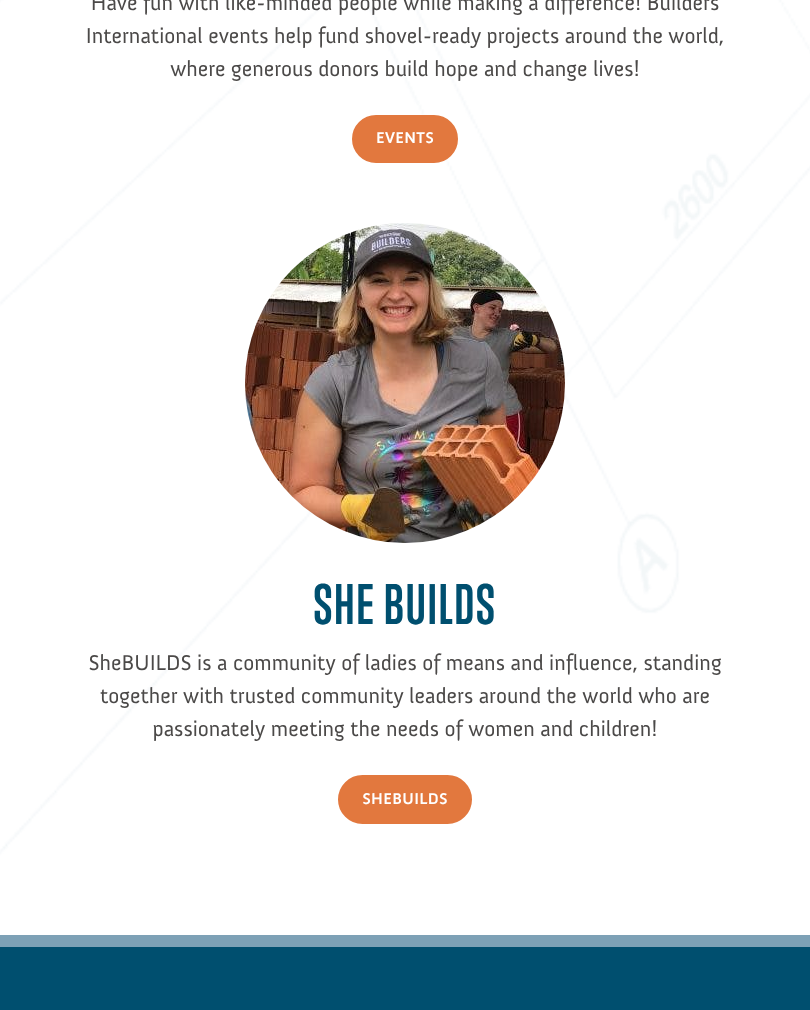 click on "SheBUILDS" at bounding box center (405, 799) 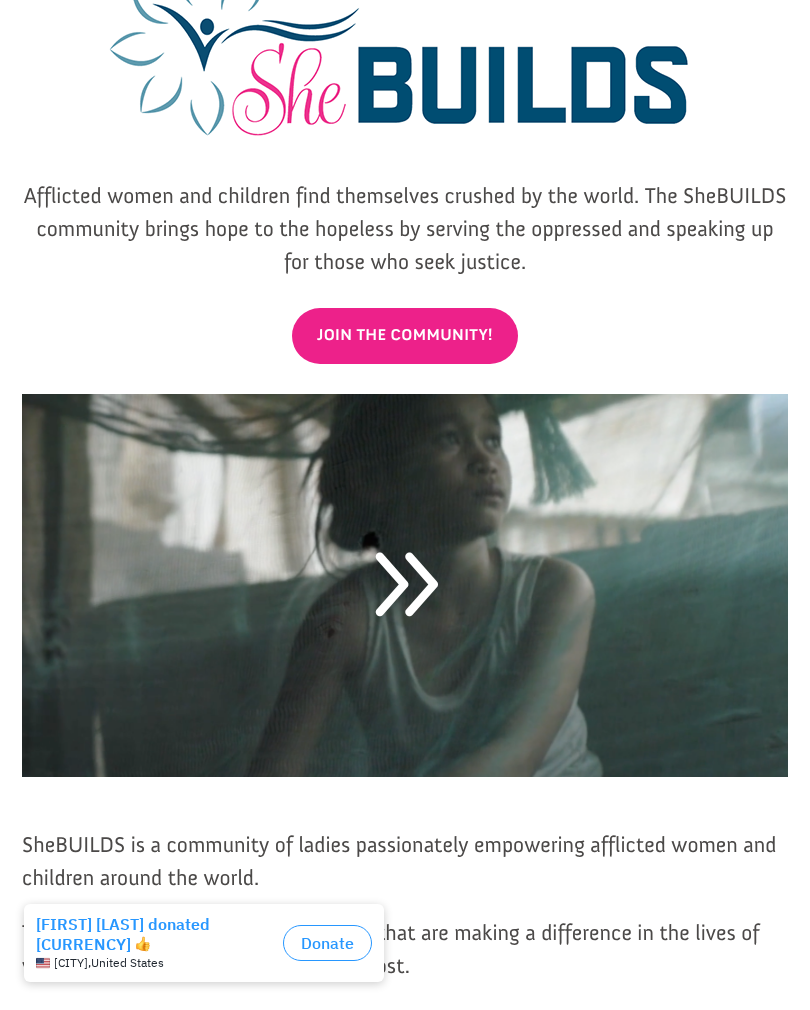 scroll, scrollTop: 156, scrollLeft: 0, axis: vertical 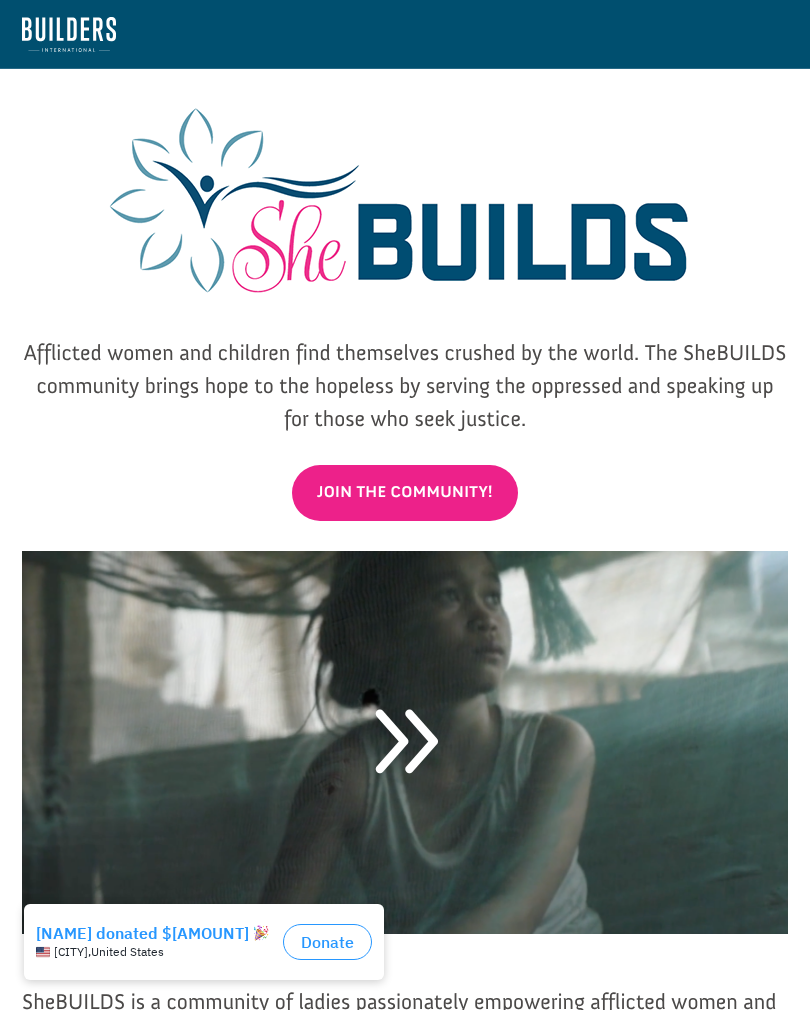 click at bounding box center [69, 34] 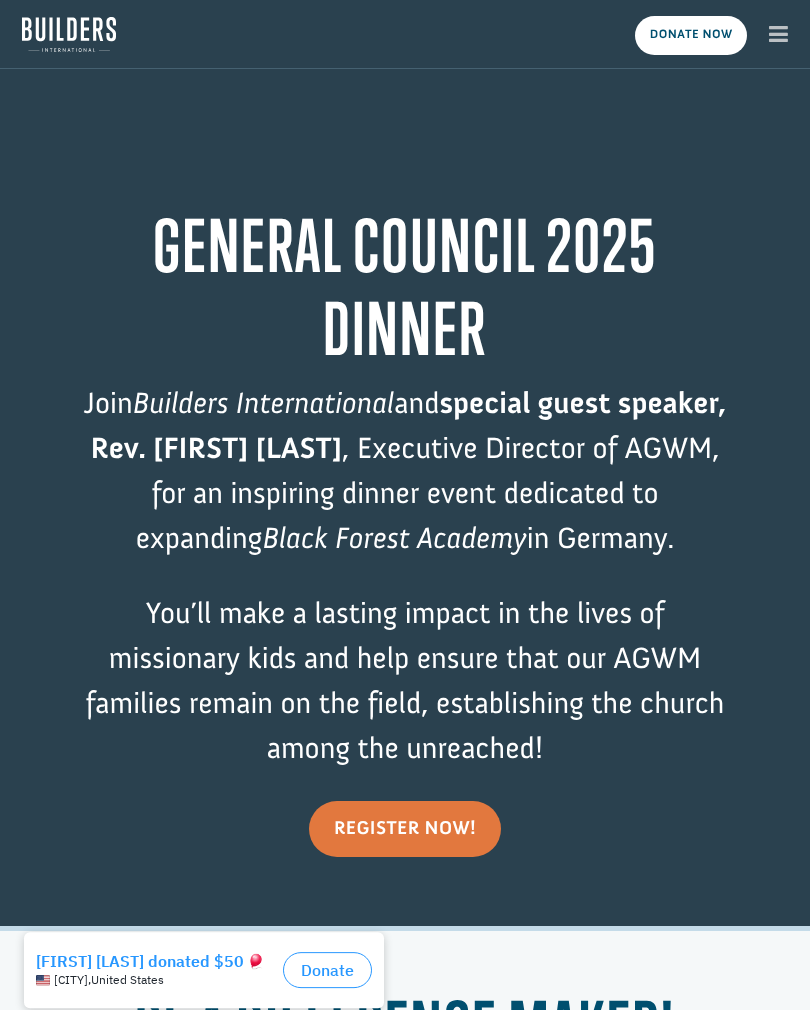 scroll, scrollTop: 0, scrollLeft: 0, axis: both 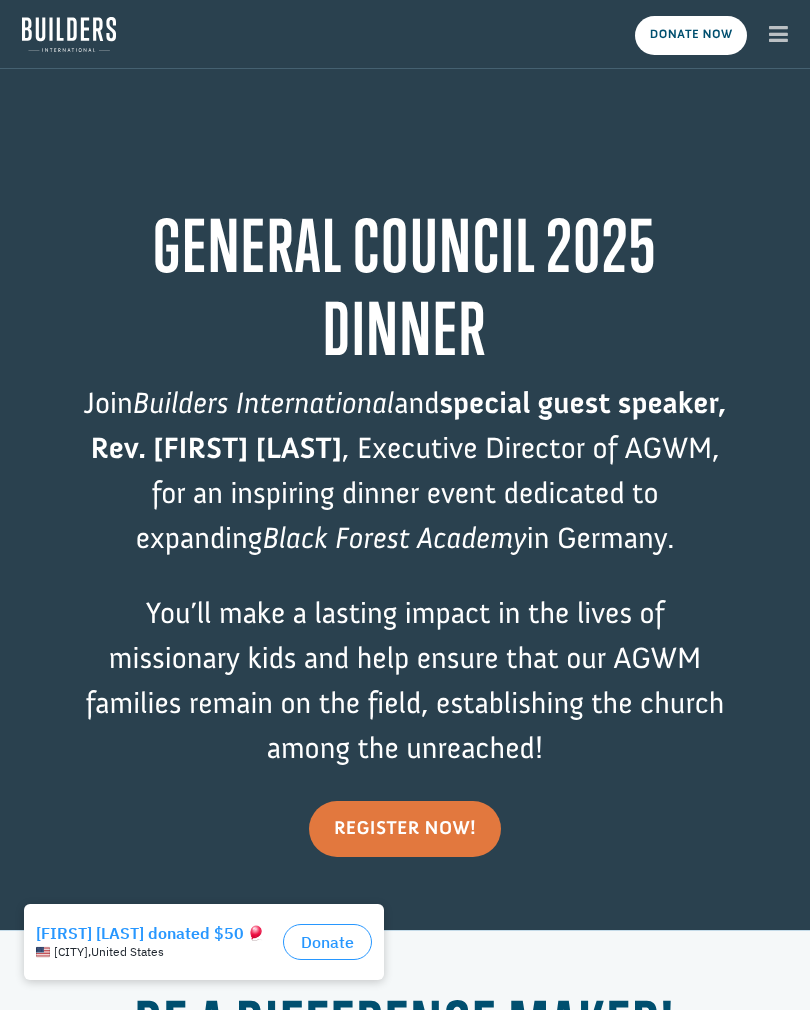 click at bounding box center (778, 34) 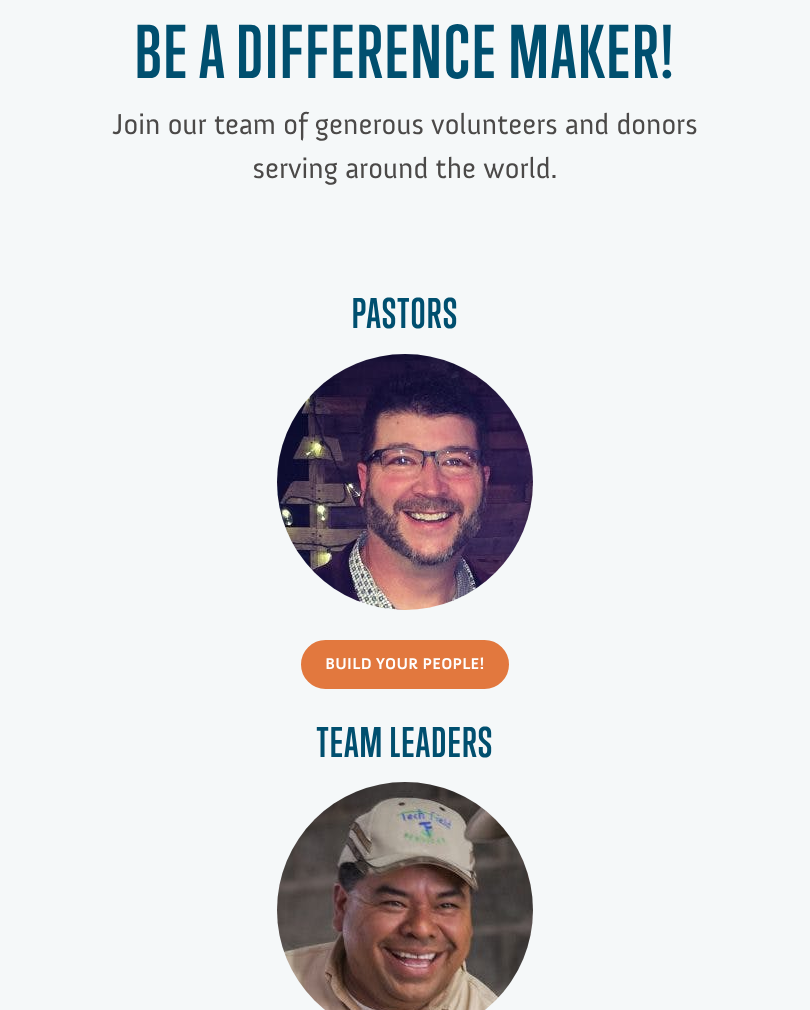 scroll, scrollTop: 976, scrollLeft: 0, axis: vertical 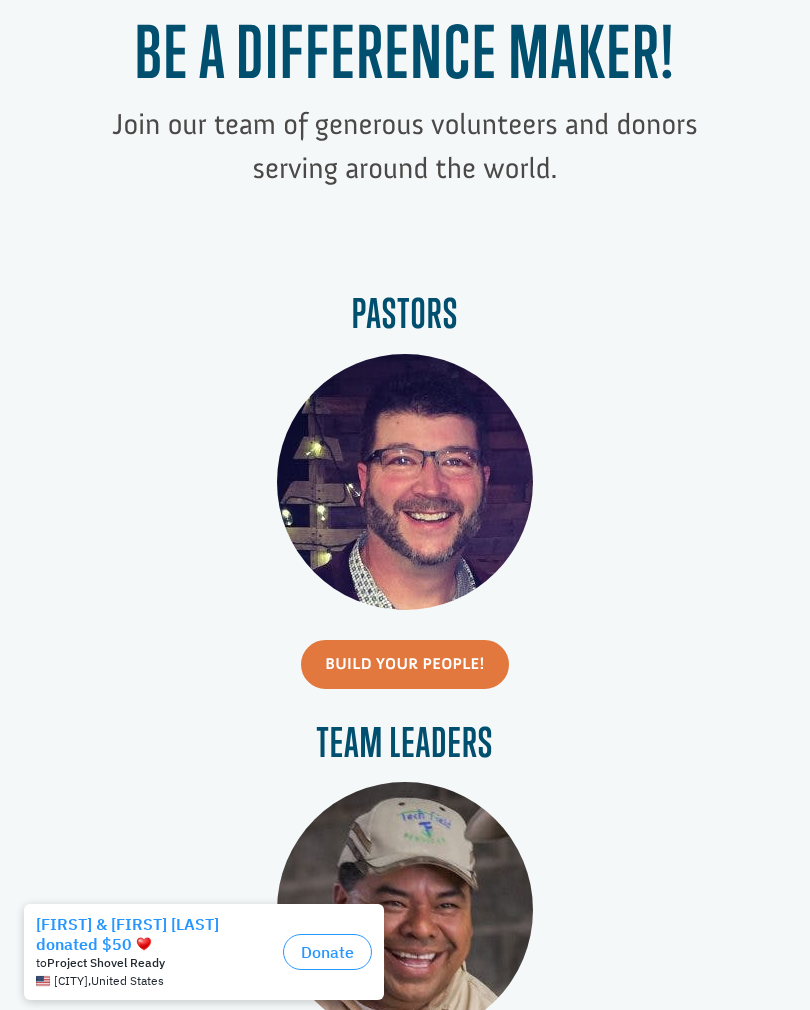 click at bounding box center (405, 482) 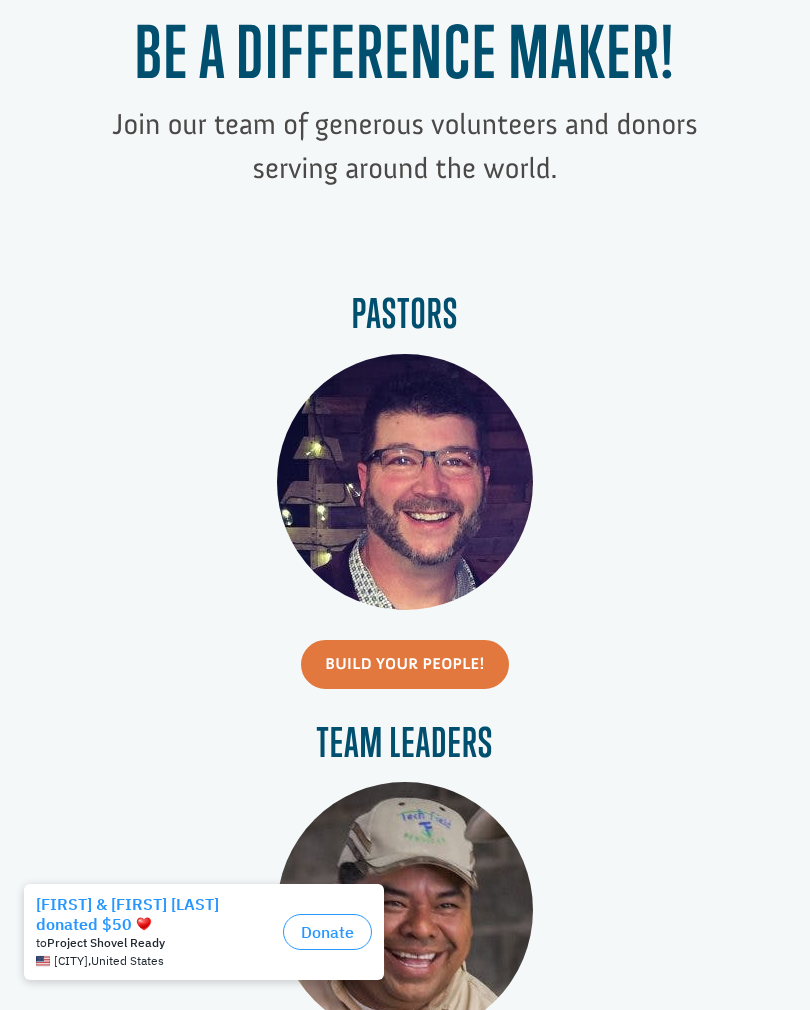 click on "Pastors" at bounding box center [405, 318] 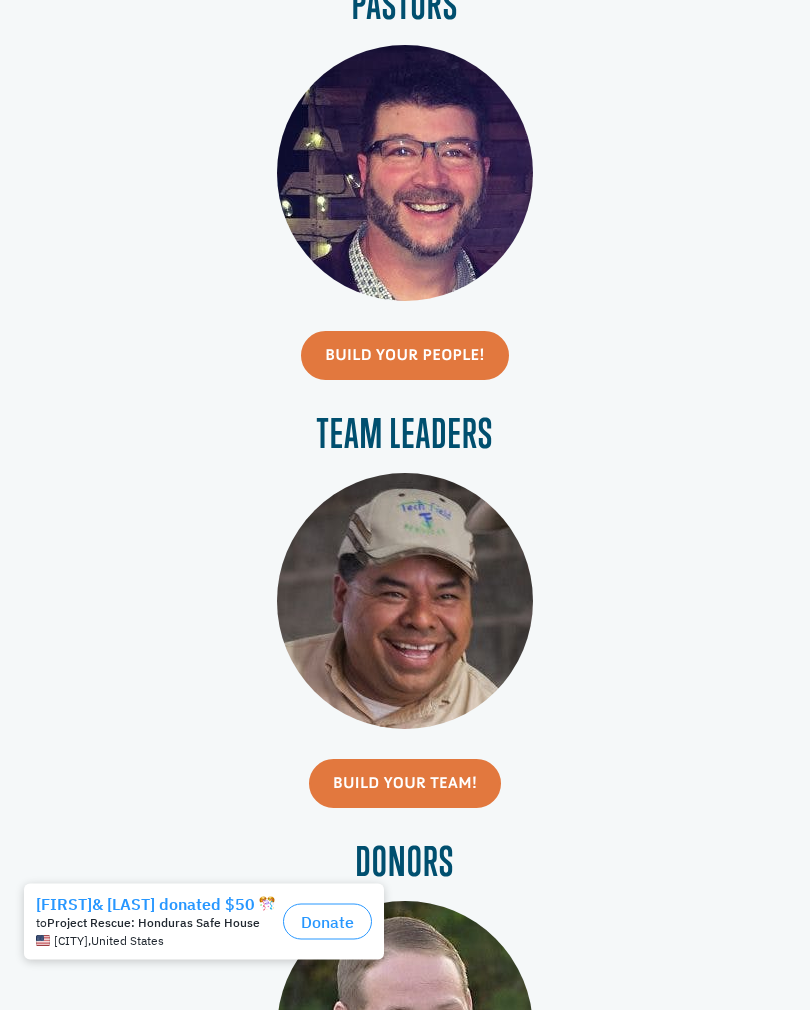 scroll, scrollTop: 1285, scrollLeft: 0, axis: vertical 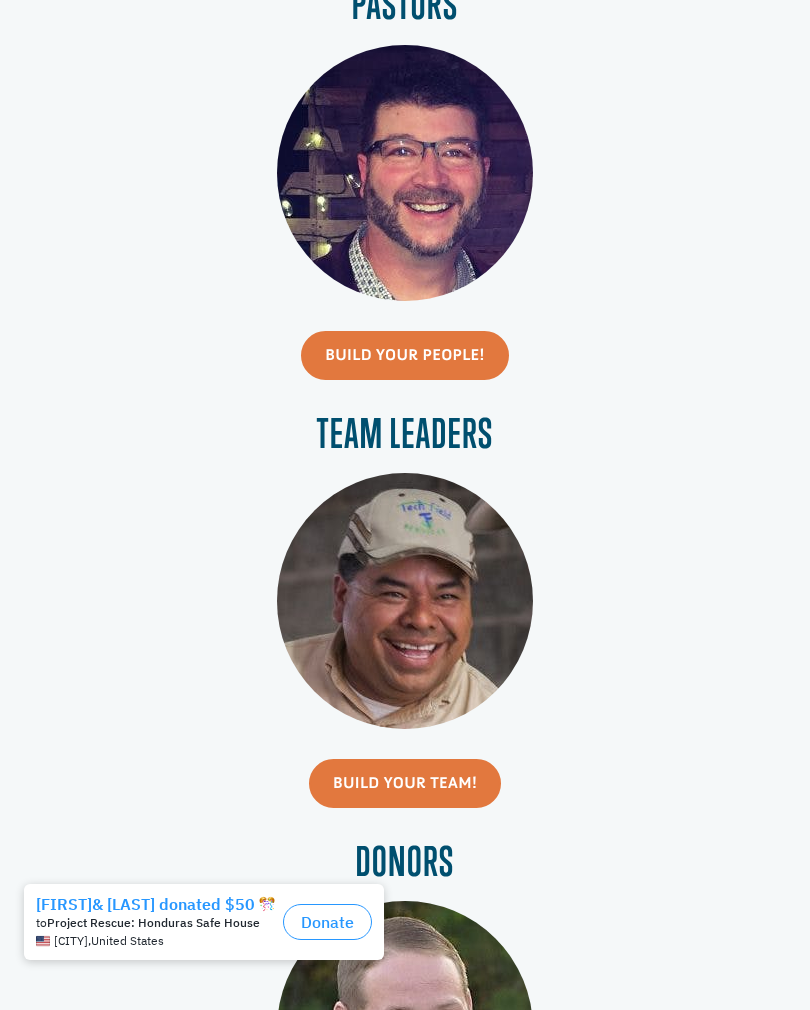 click on "Build Your People!" at bounding box center (405, 355) 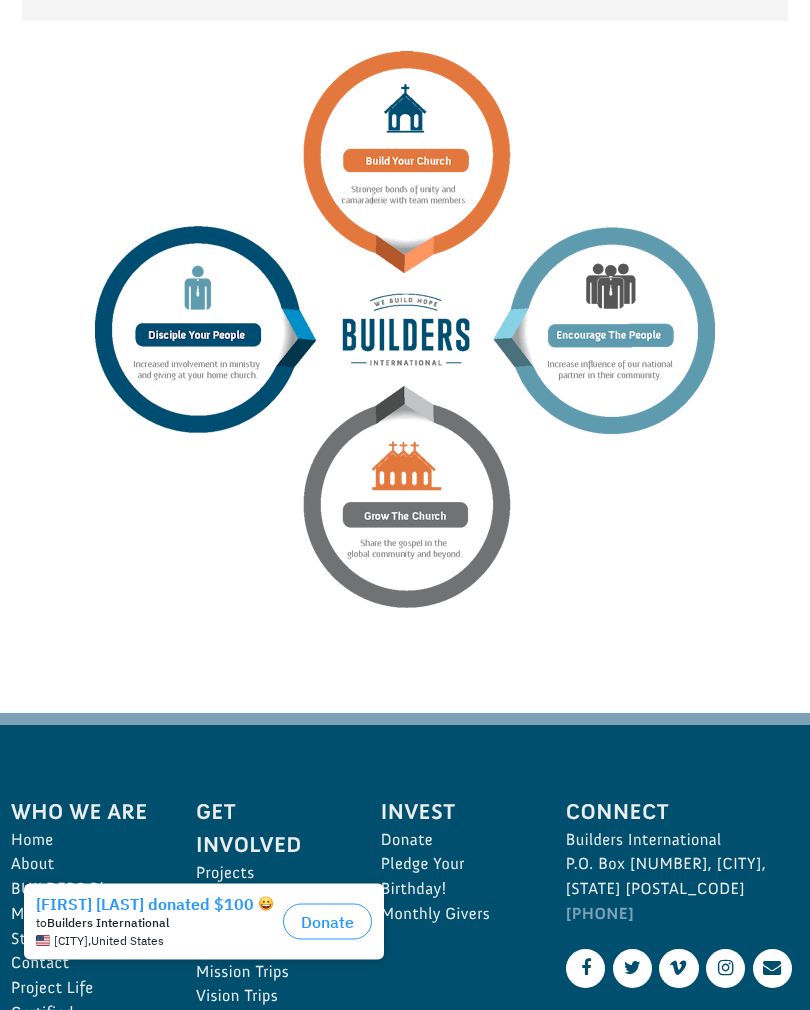 scroll, scrollTop: 3503, scrollLeft: 0, axis: vertical 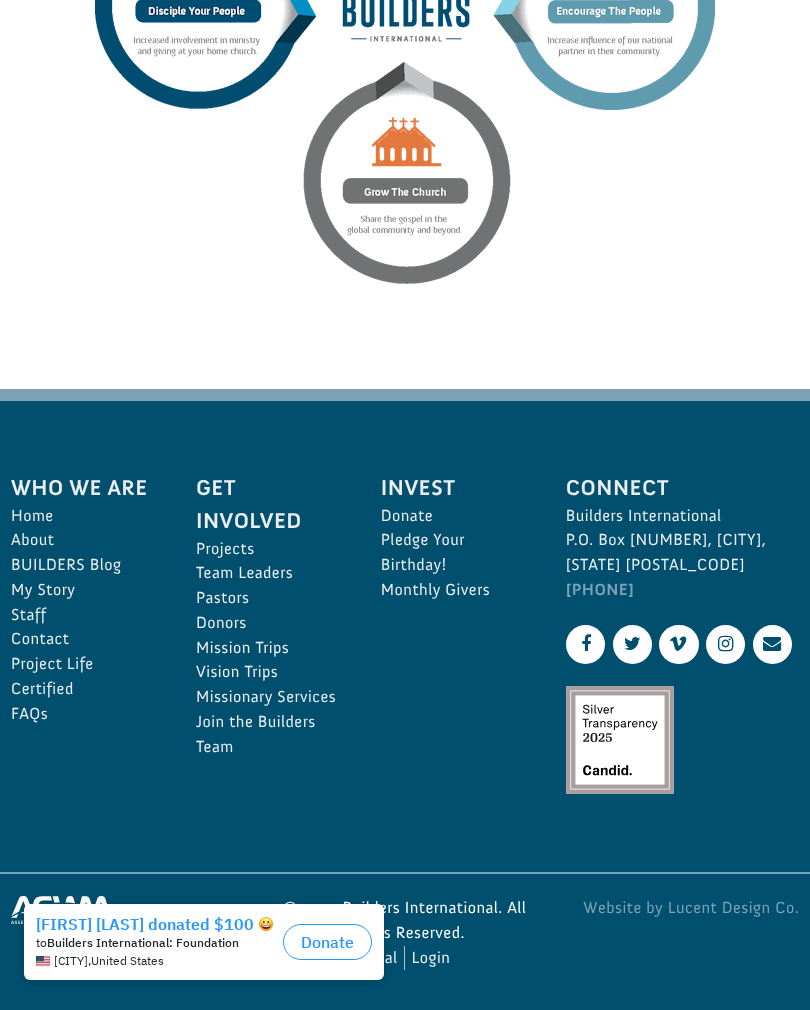 click on "Team Leaders" at bounding box center (266, 573) 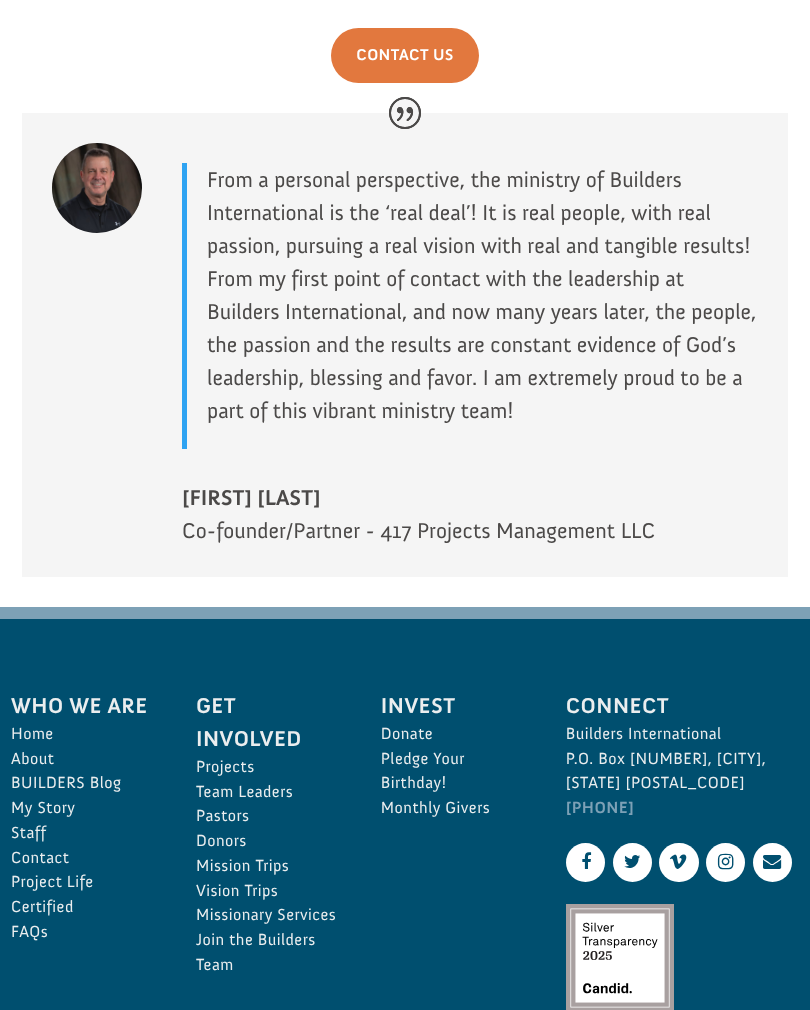 scroll, scrollTop: 2810, scrollLeft: 0, axis: vertical 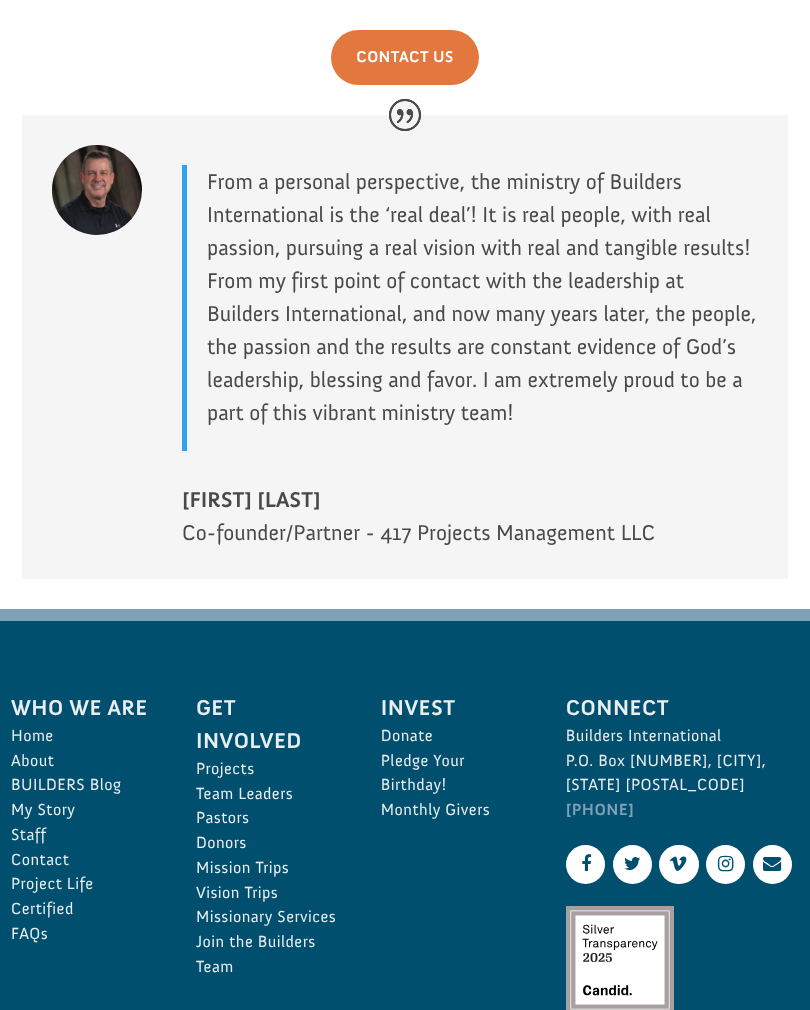 click on "Home" at bounding box center [81, 736] 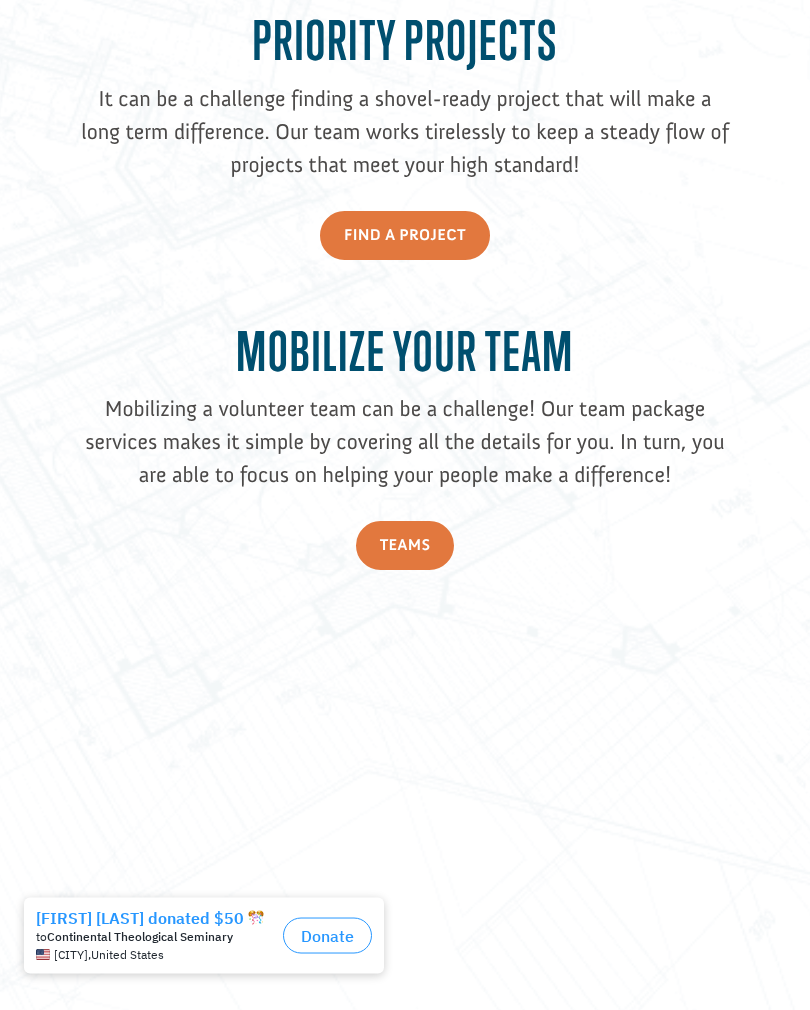 scroll, scrollTop: 3022, scrollLeft: 0, axis: vertical 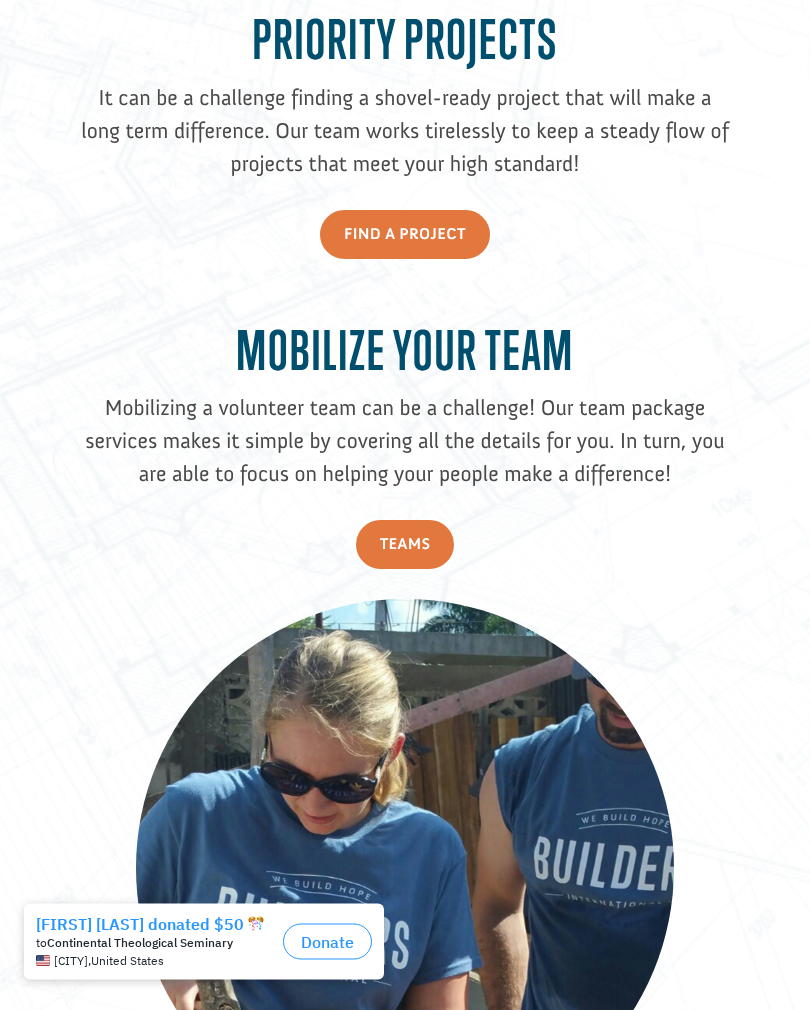 click on "Teams" at bounding box center (405, 545) 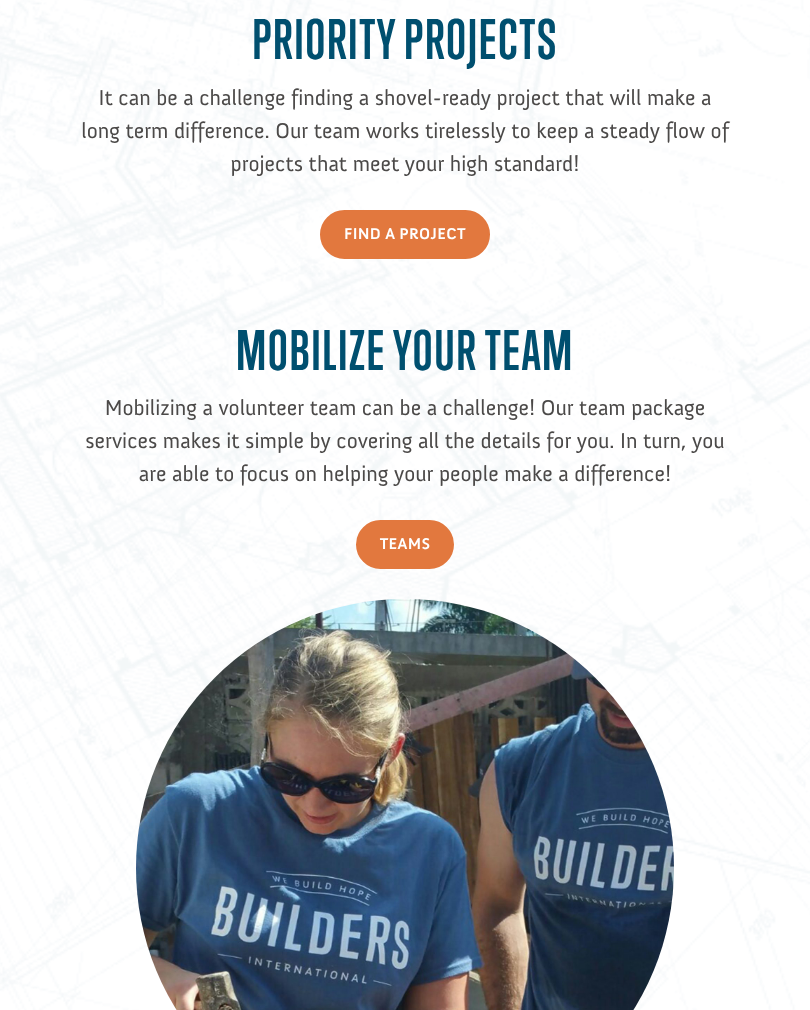 scroll, scrollTop: 3023, scrollLeft: 0, axis: vertical 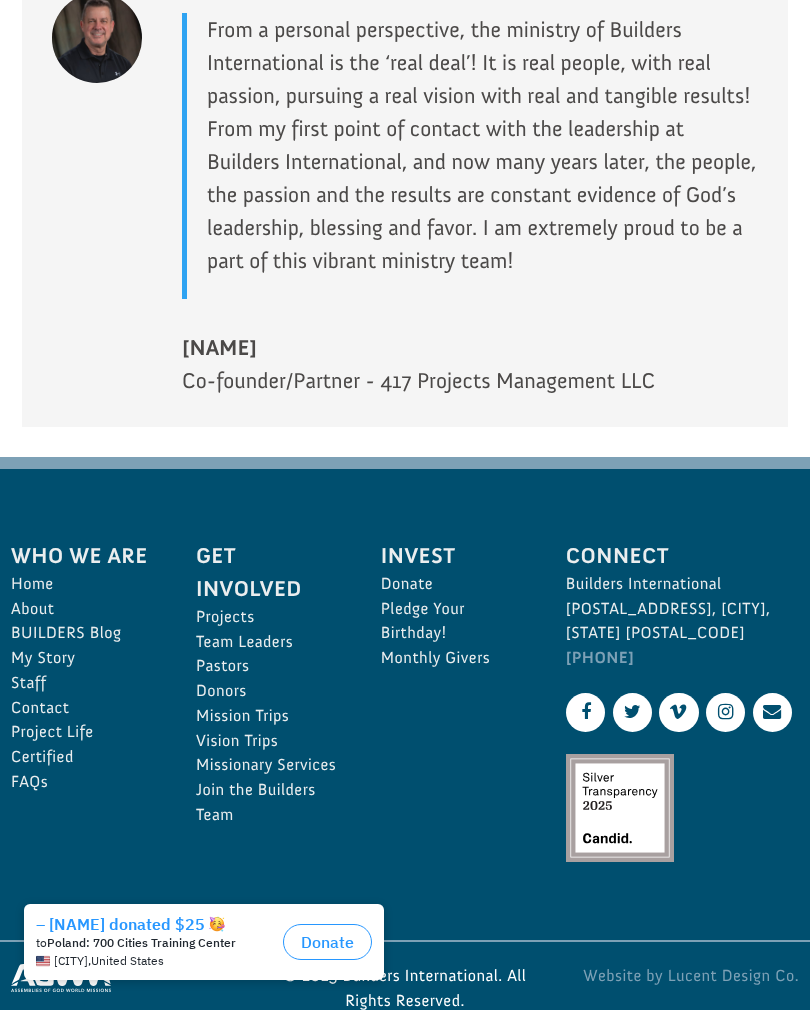 click on "Mission Trips" at bounding box center [266, 716] 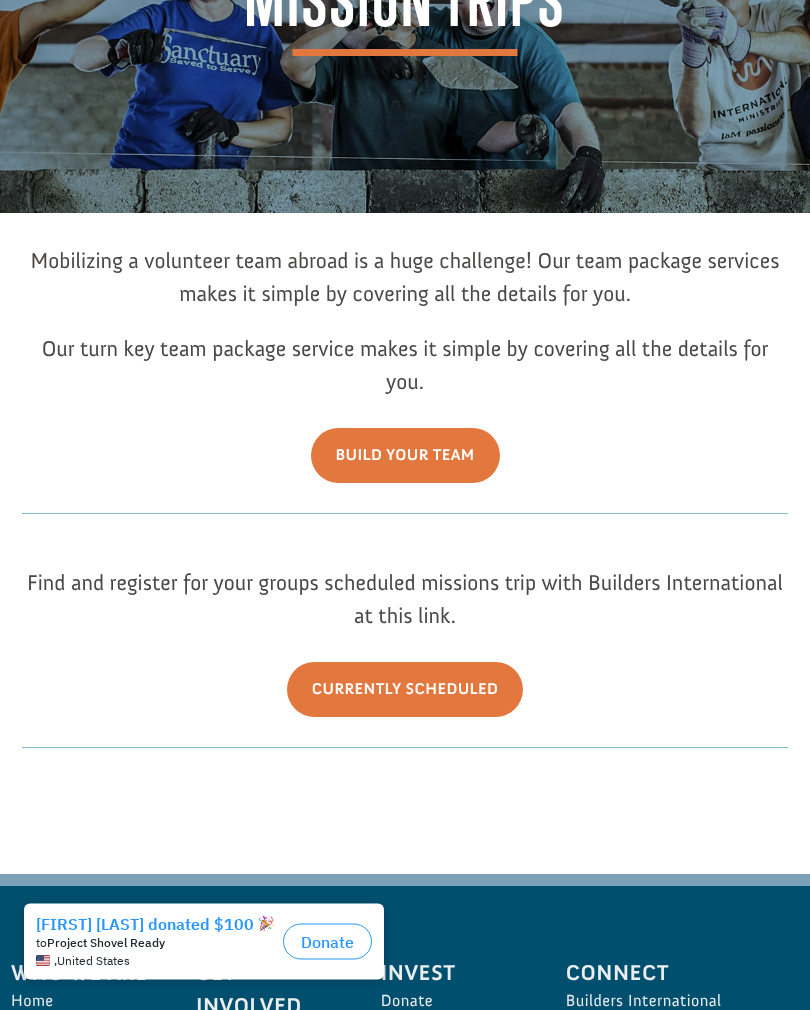 scroll, scrollTop: 192, scrollLeft: 0, axis: vertical 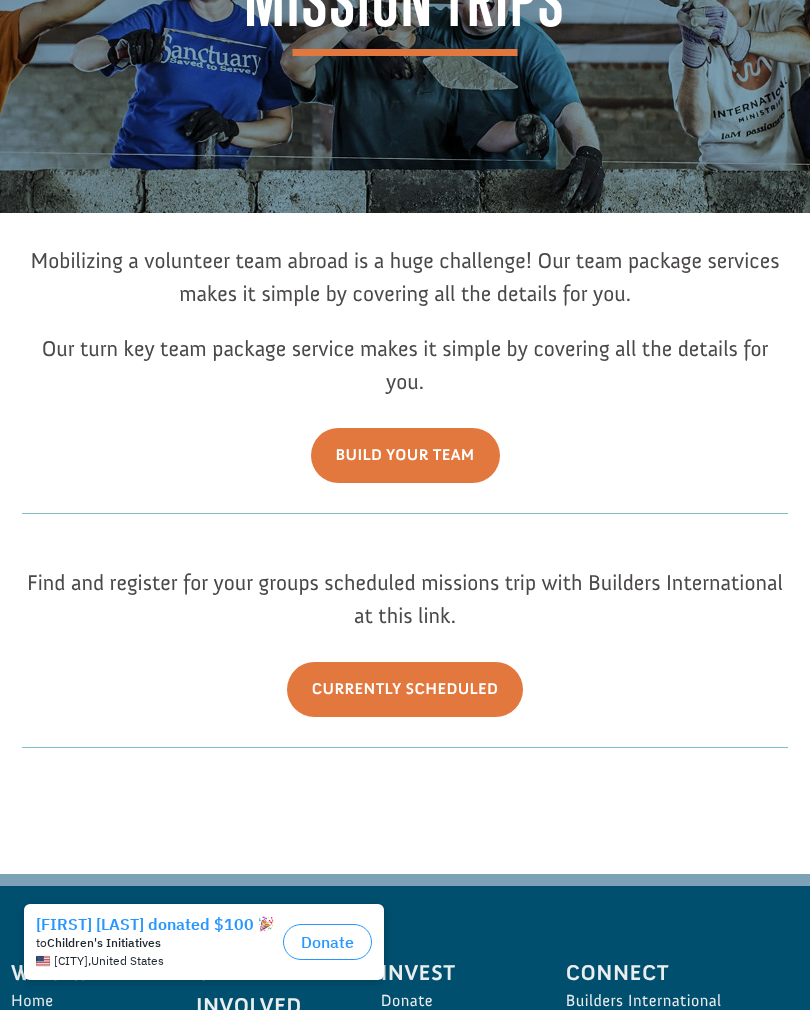 click on "Currently Scheduled" at bounding box center [405, 689] 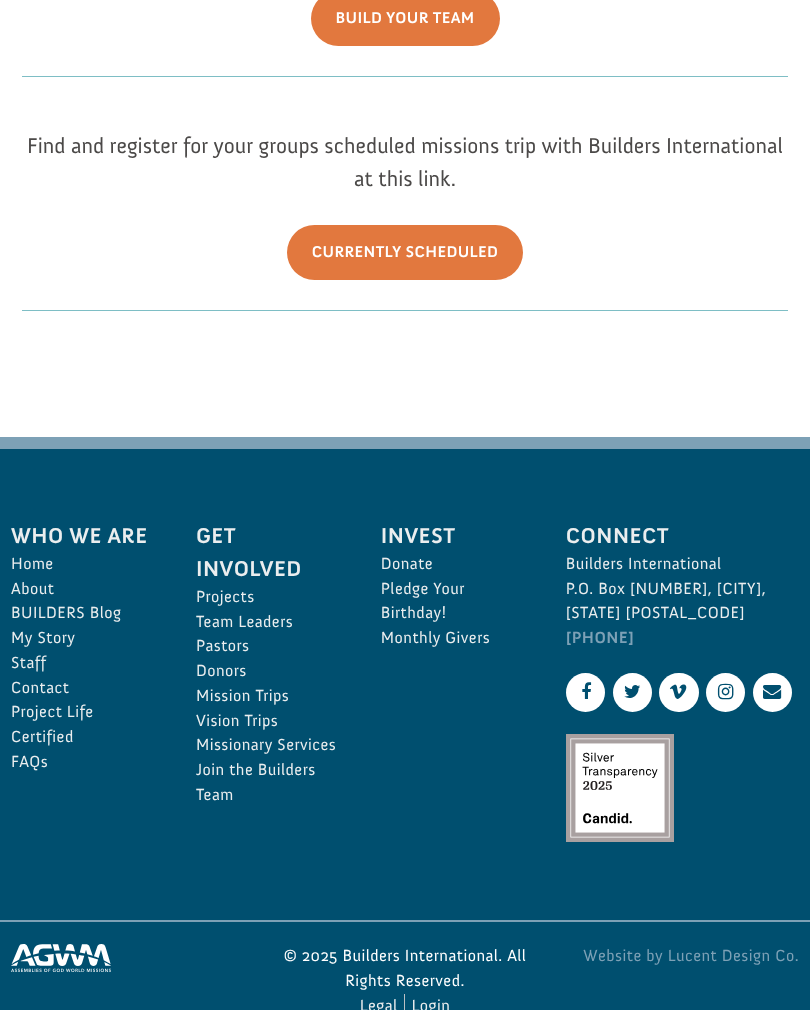 scroll, scrollTop: 630, scrollLeft: 0, axis: vertical 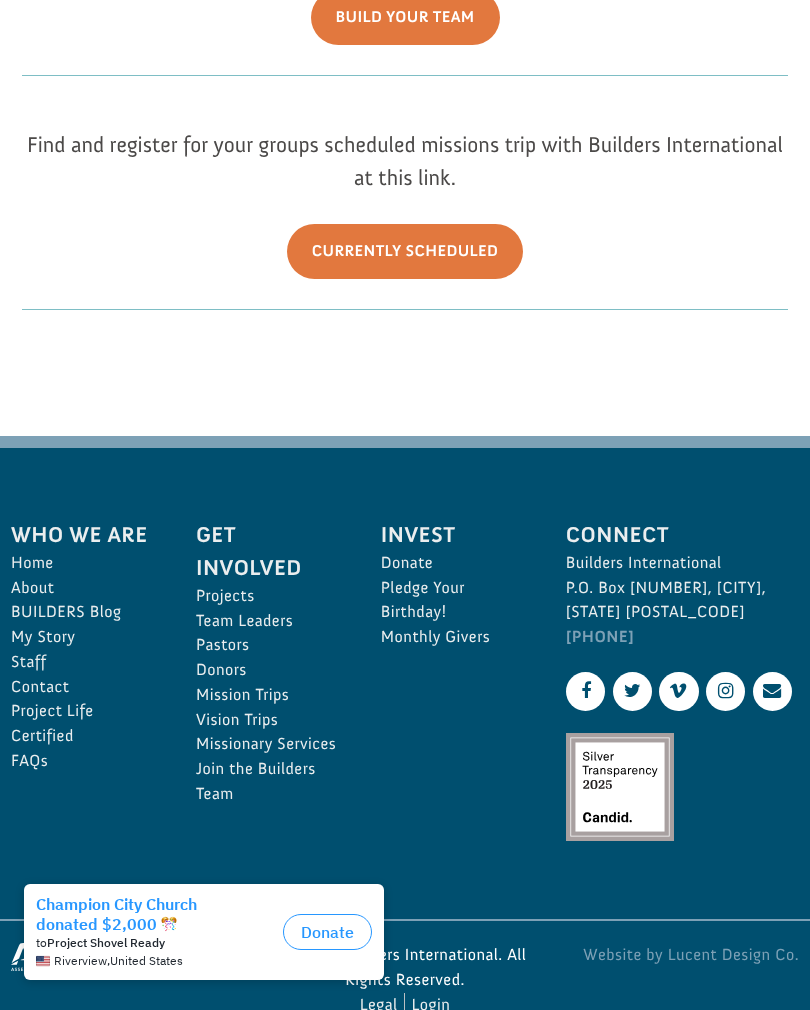 click on "Pastors" at bounding box center [266, 645] 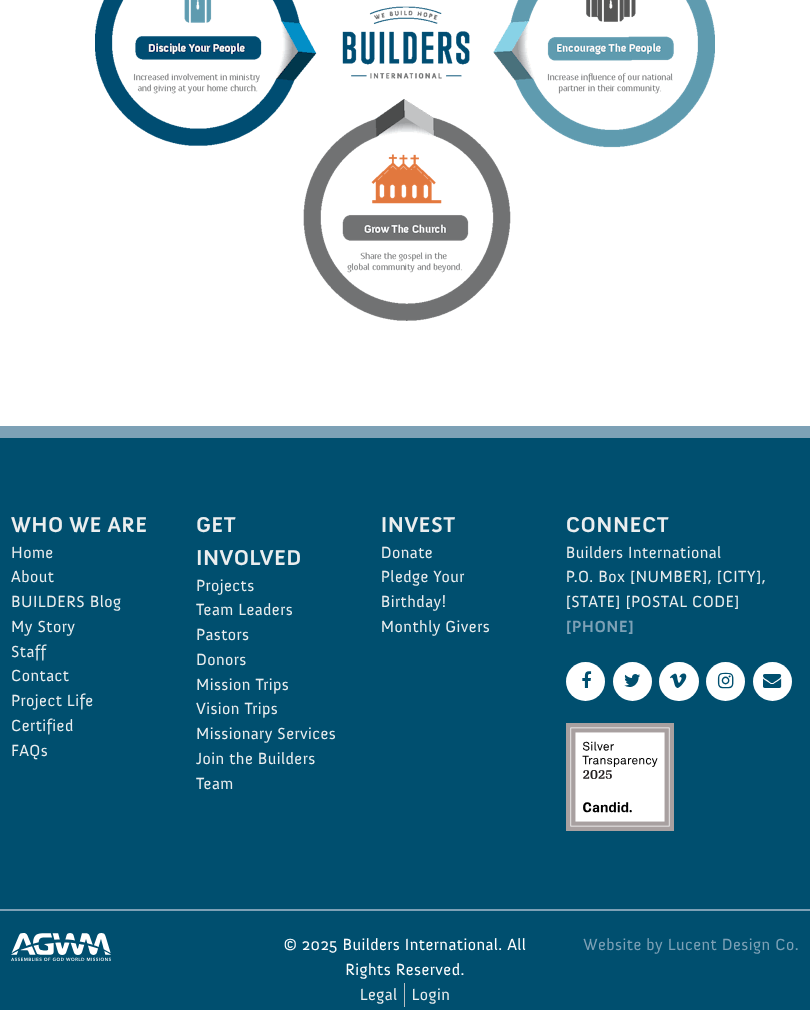 scroll, scrollTop: 3503, scrollLeft: 0, axis: vertical 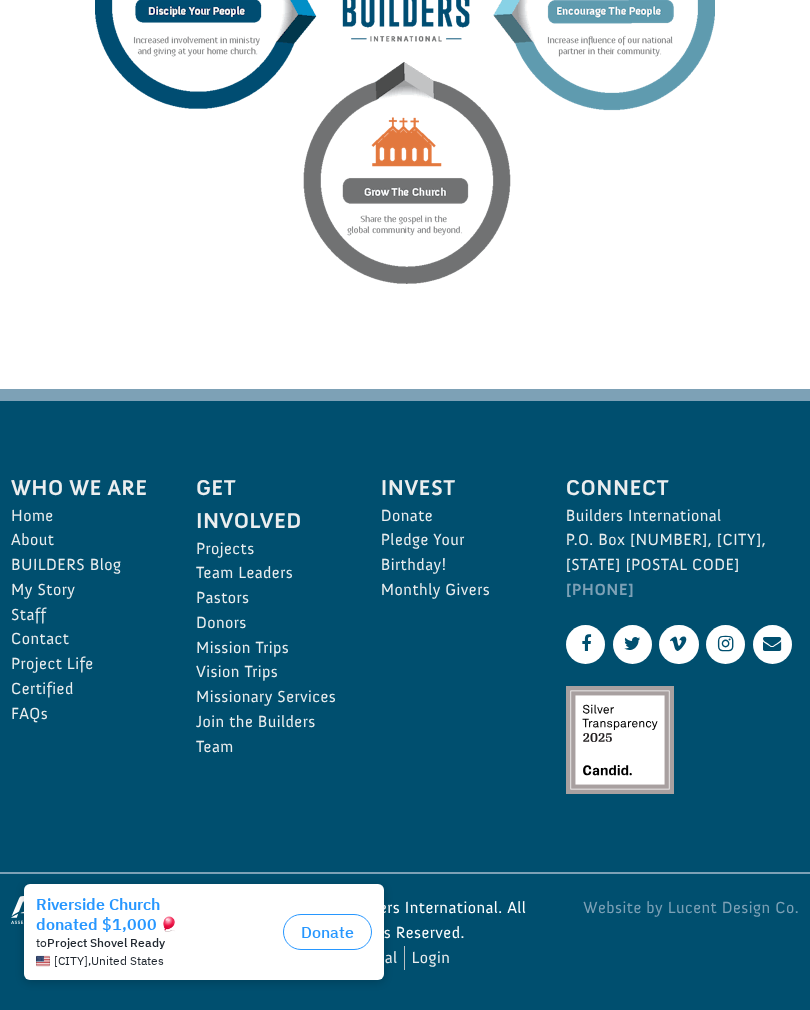 click on "Staff" at bounding box center [81, 615] 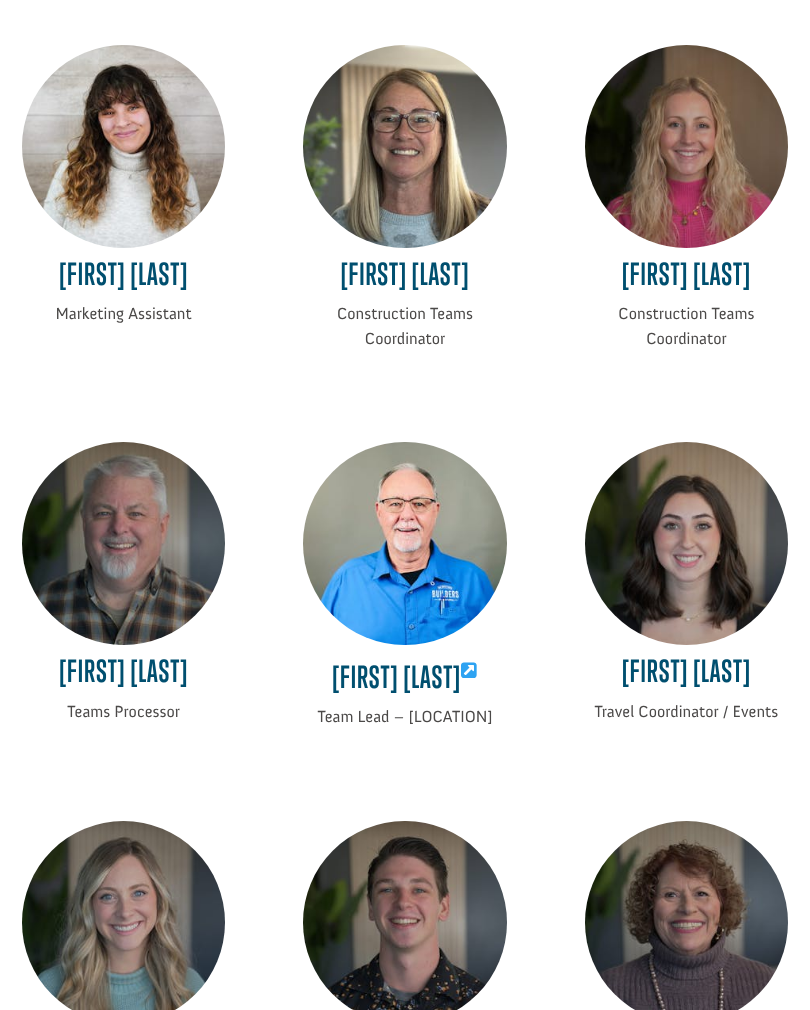 scroll, scrollTop: 2878, scrollLeft: 0, axis: vertical 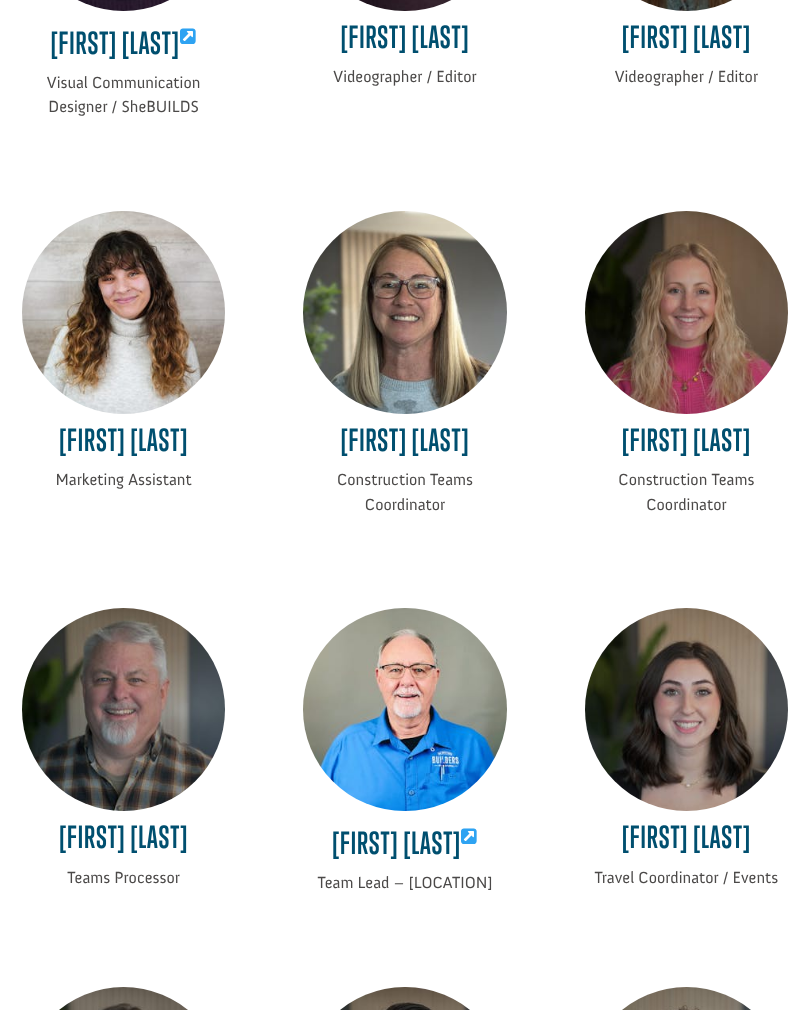 click on "Betsy Martin" at bounding box center [404, 446] 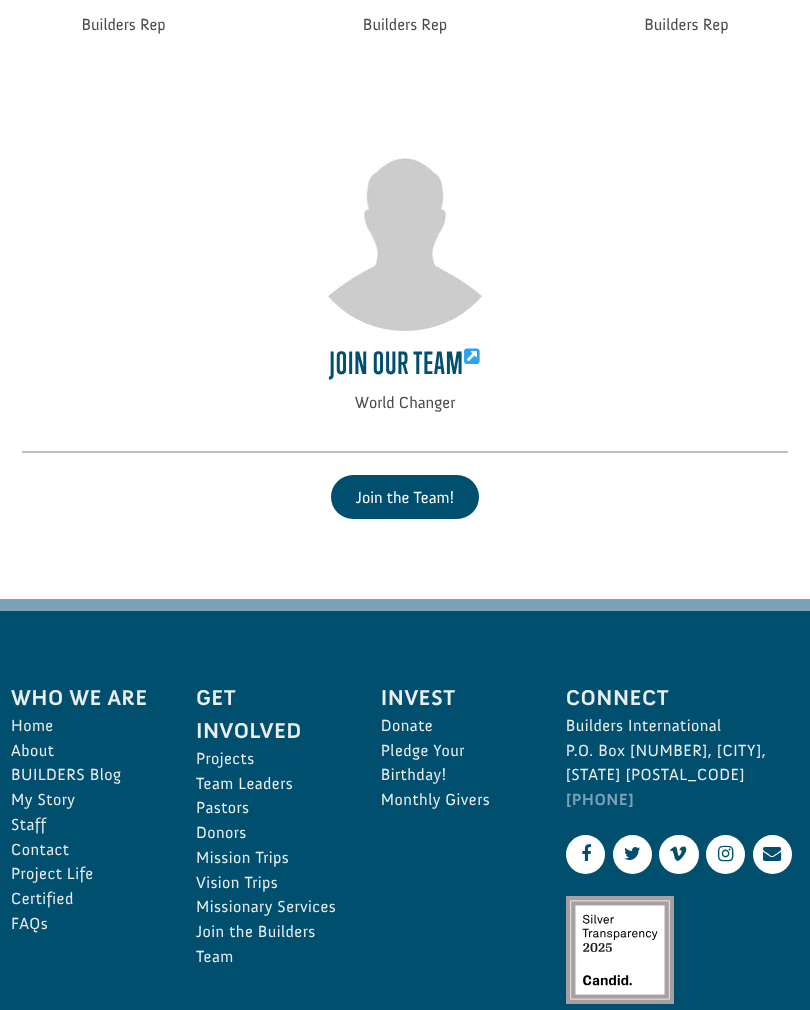 scroll, scrollTop: 5643, scrollLeft: 0, axis: vertical 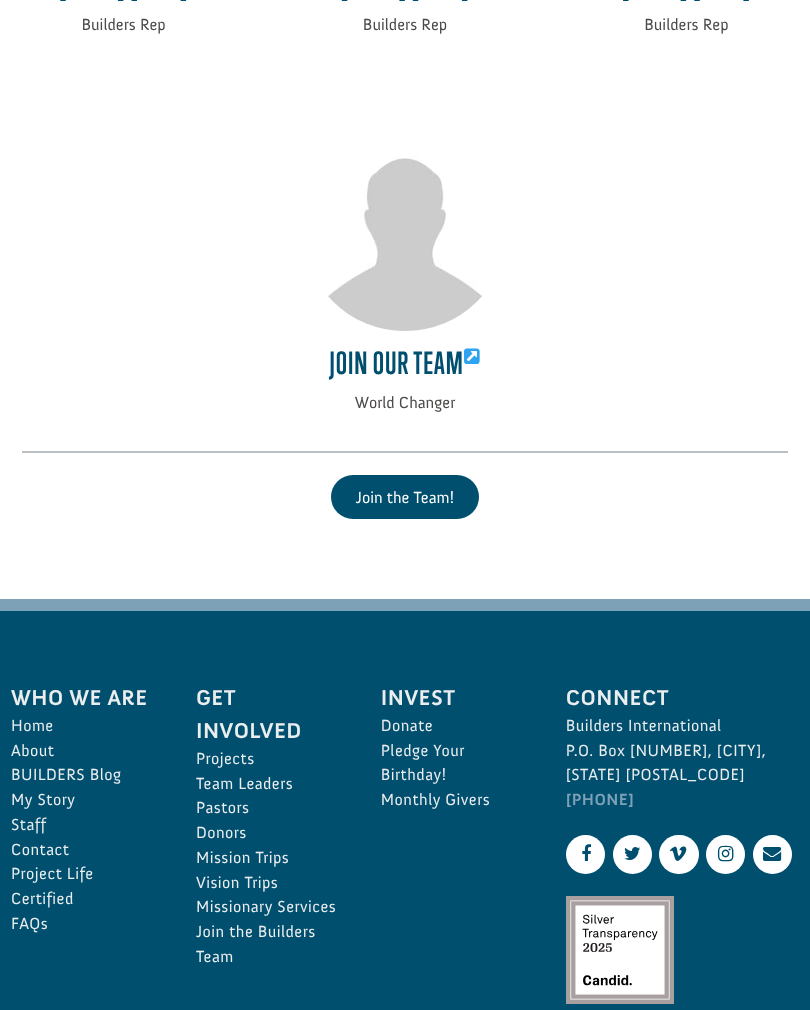 click on "Join Our Team" at bounding box center (404, 365) 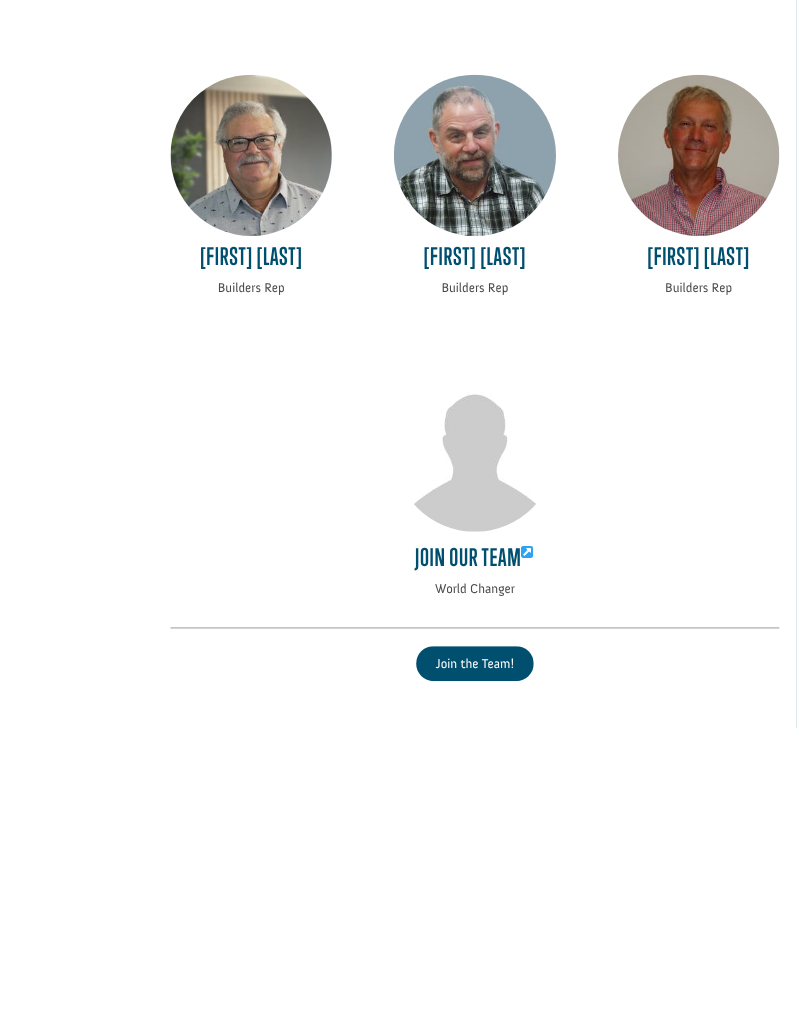 scroll, scrollTop: 5647, scrollLeft: 0, axis: vertical 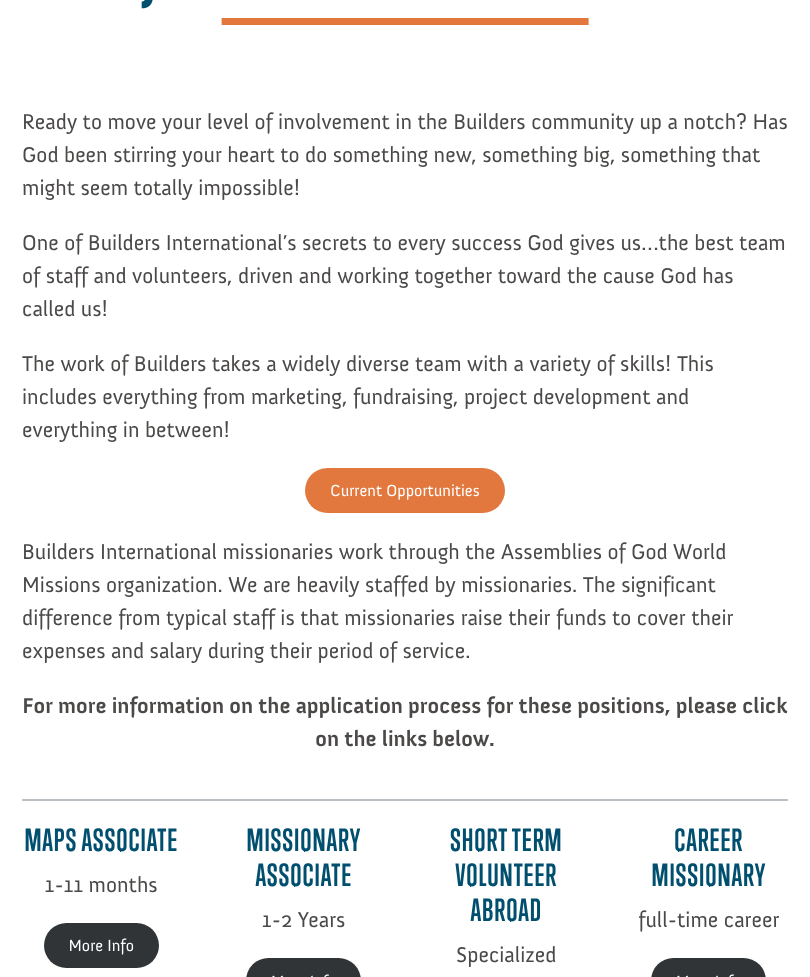 click on "Current Opportunities" at bounding box center (404, 490) 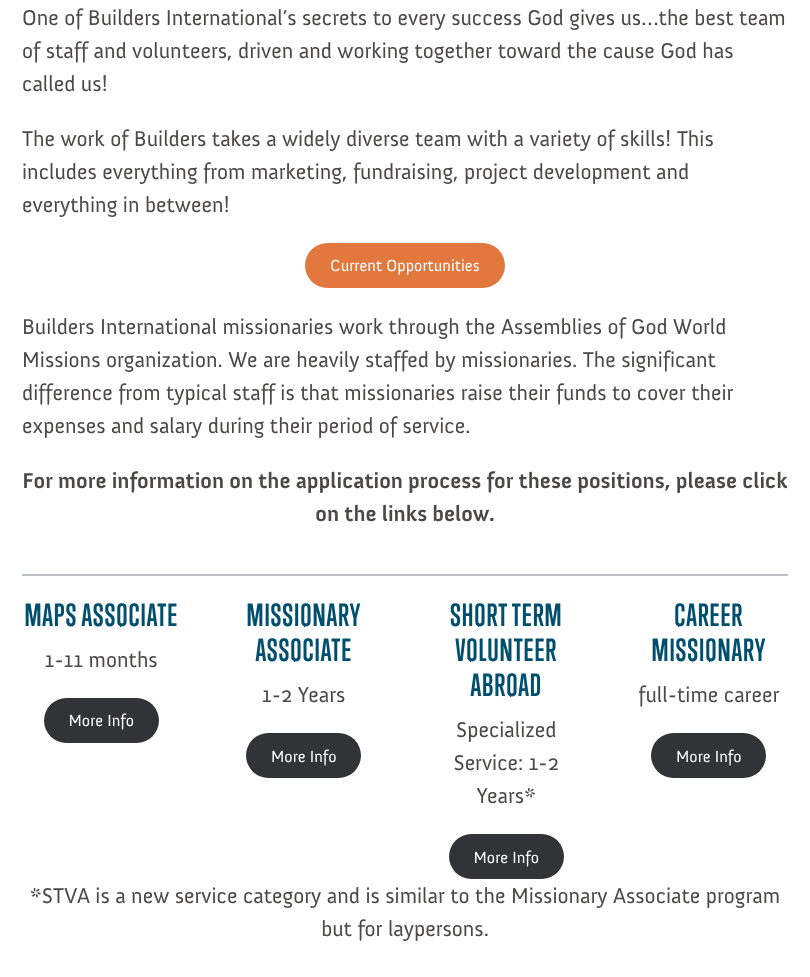 scroll, scrollTop: 400, scrollLeft: 0, axis: vertical 